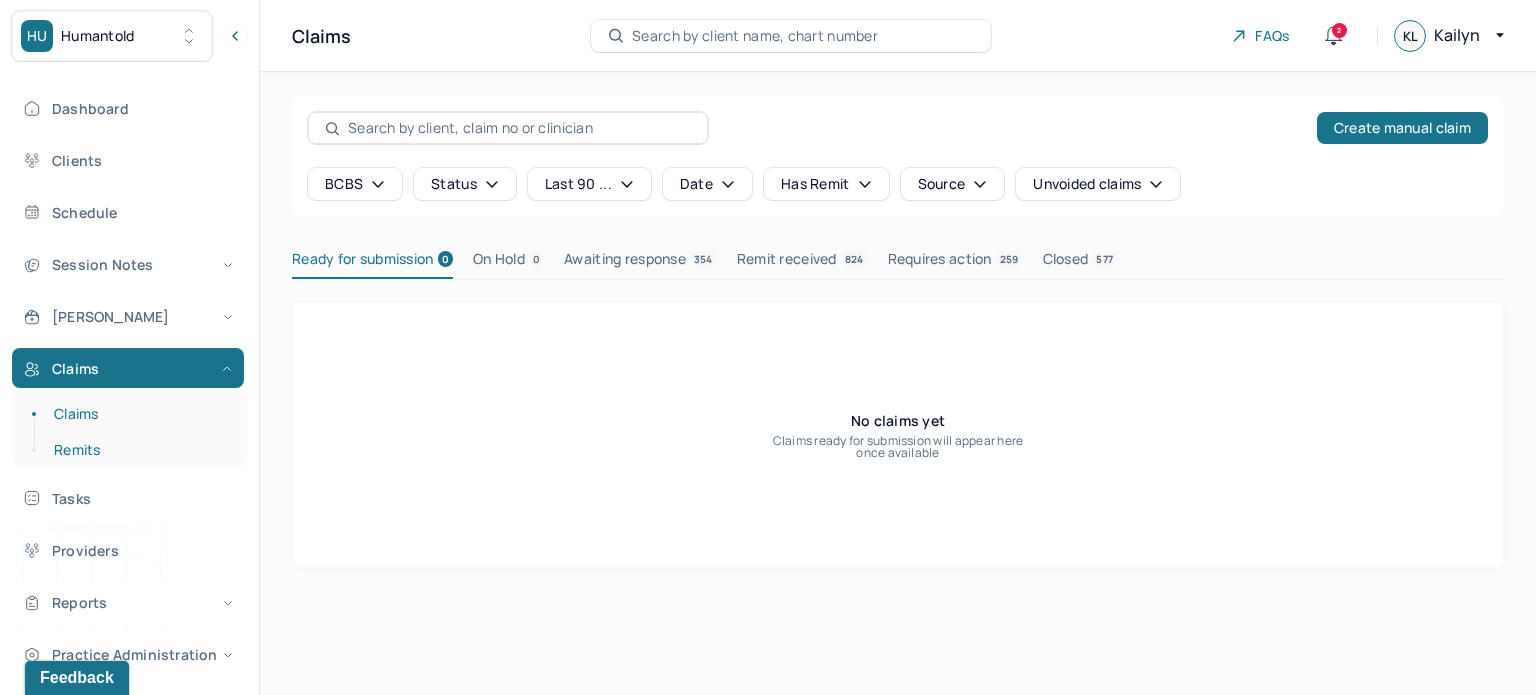 scroll, scrollTop: 0, scrollLeft: 0, axis: both 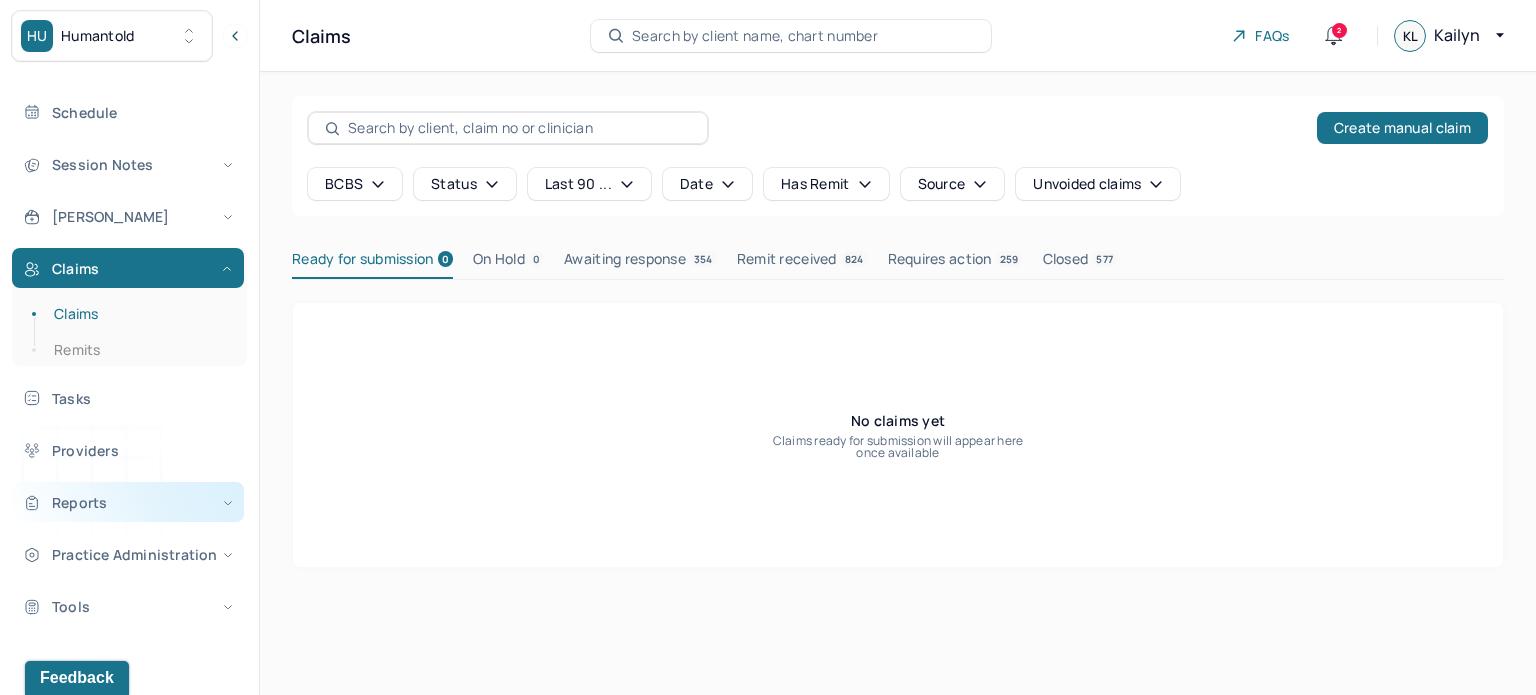 click on "Reports" at bounding box center (128, 502) 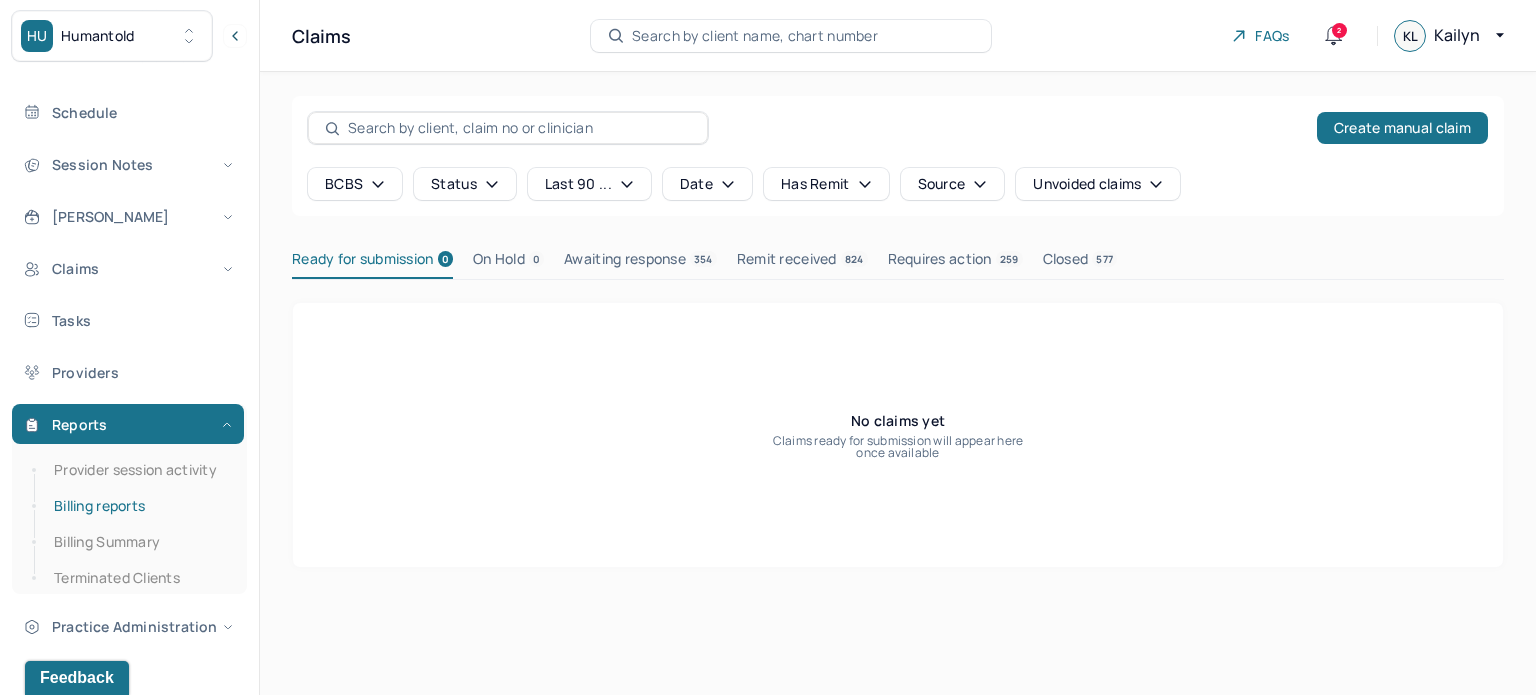click on "Billing reports" at bounding box center [139, 506] 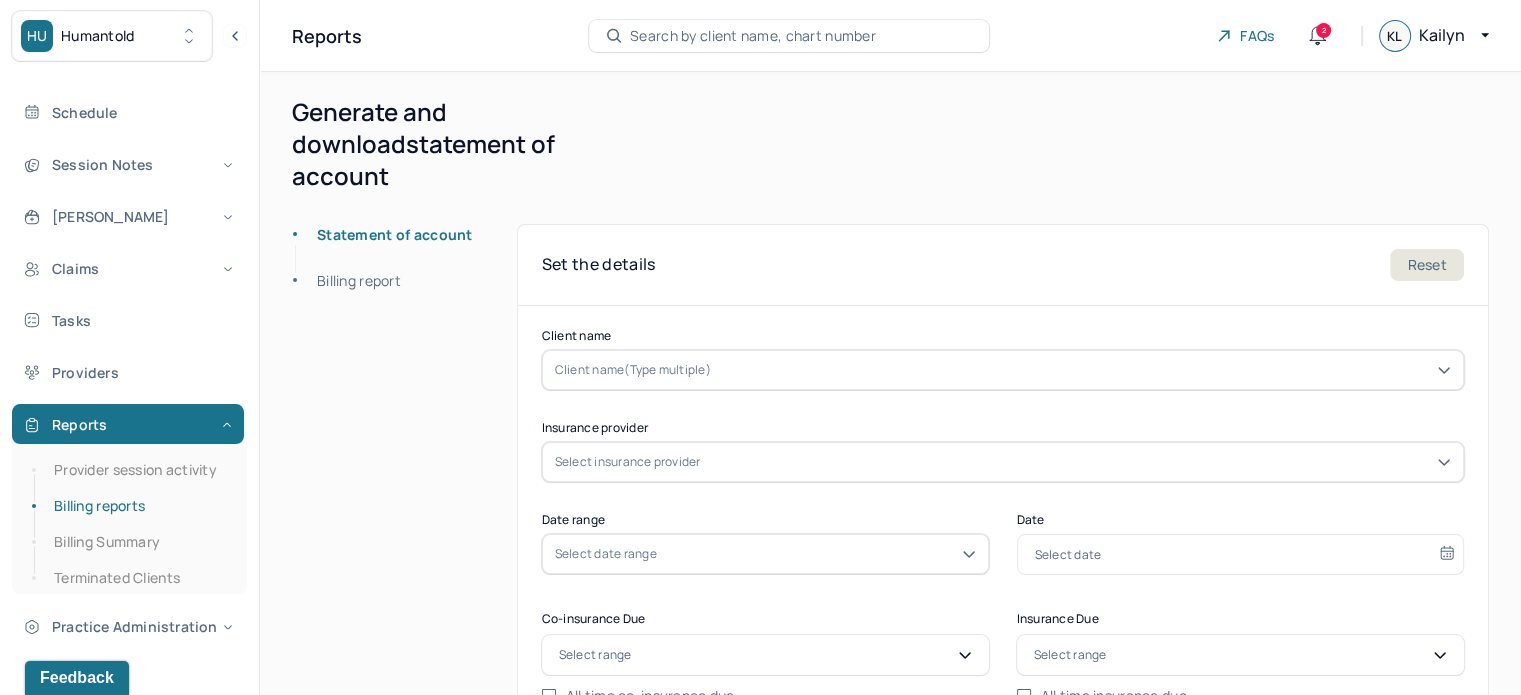 click on "Billing report" at bounding box center (347, 293) 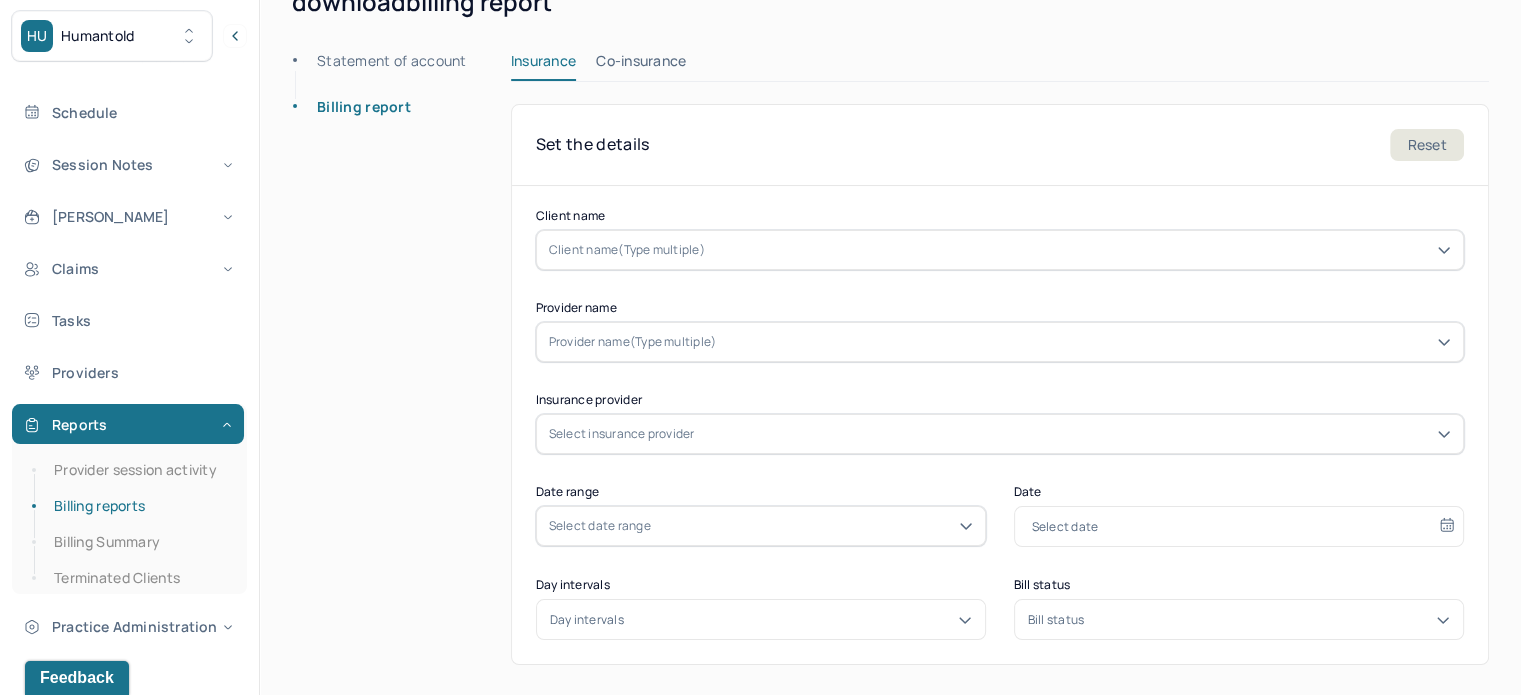 scroll, scrollTop: 166, scrollLeft: 0, axis: vertical 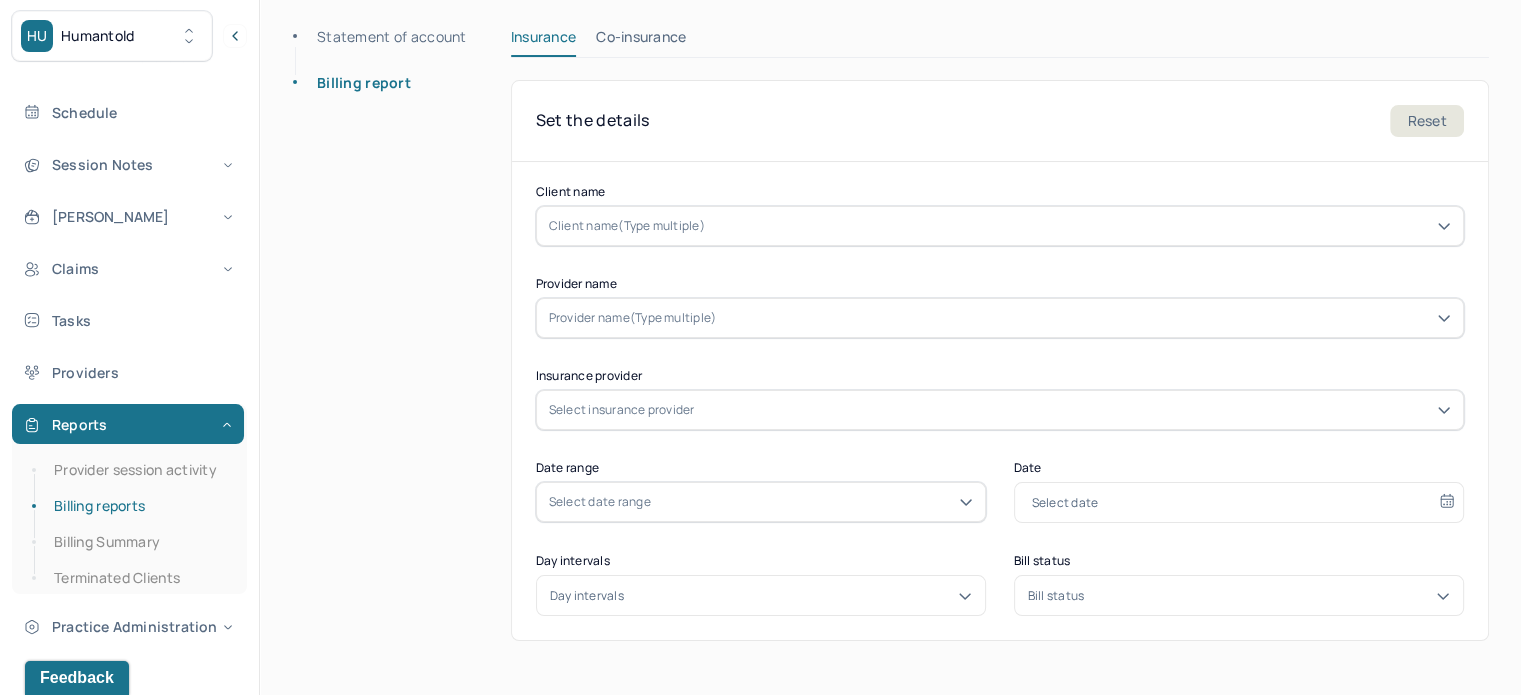 click on "Select date range" at bounding box center [761, 502] 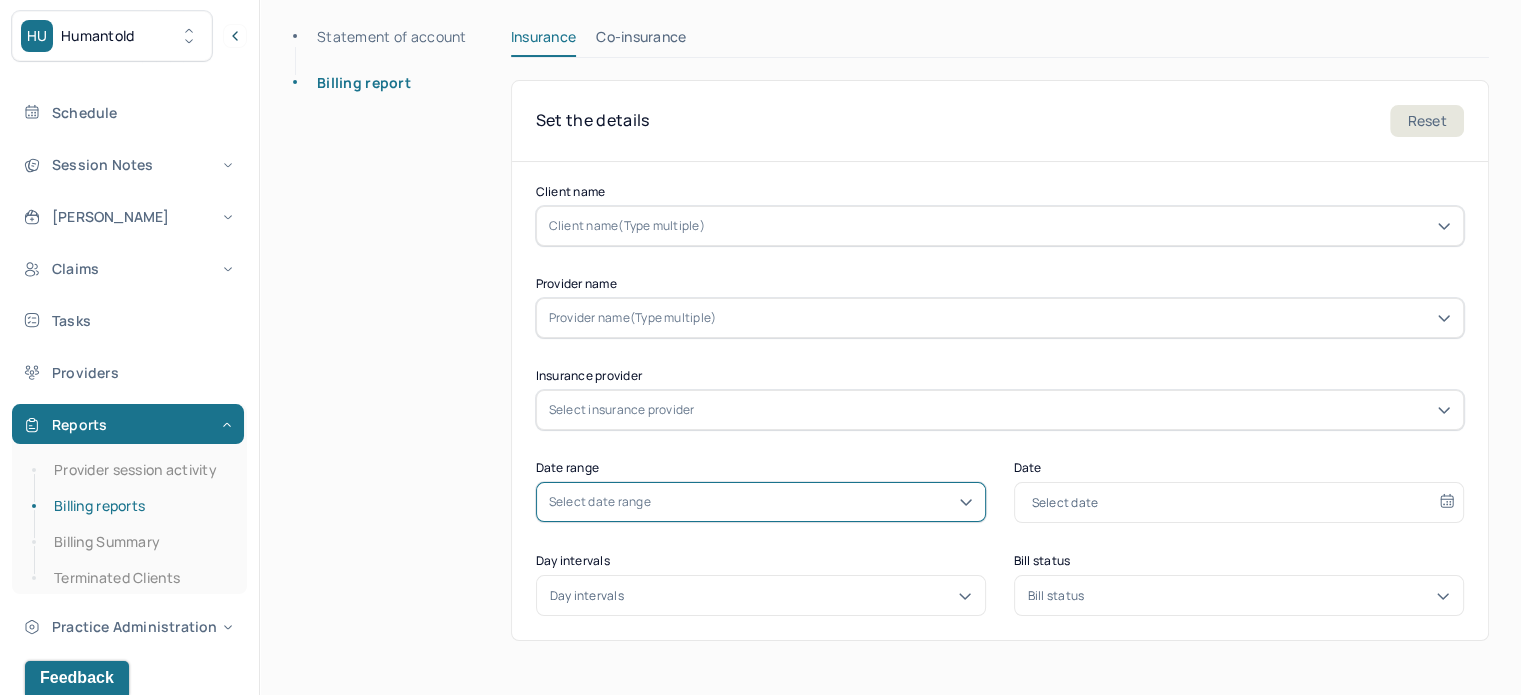 drag, startPoint x: 840, startPoint y: 491, endPoint x: 904, endPoint y: 509, distance: 66.48308 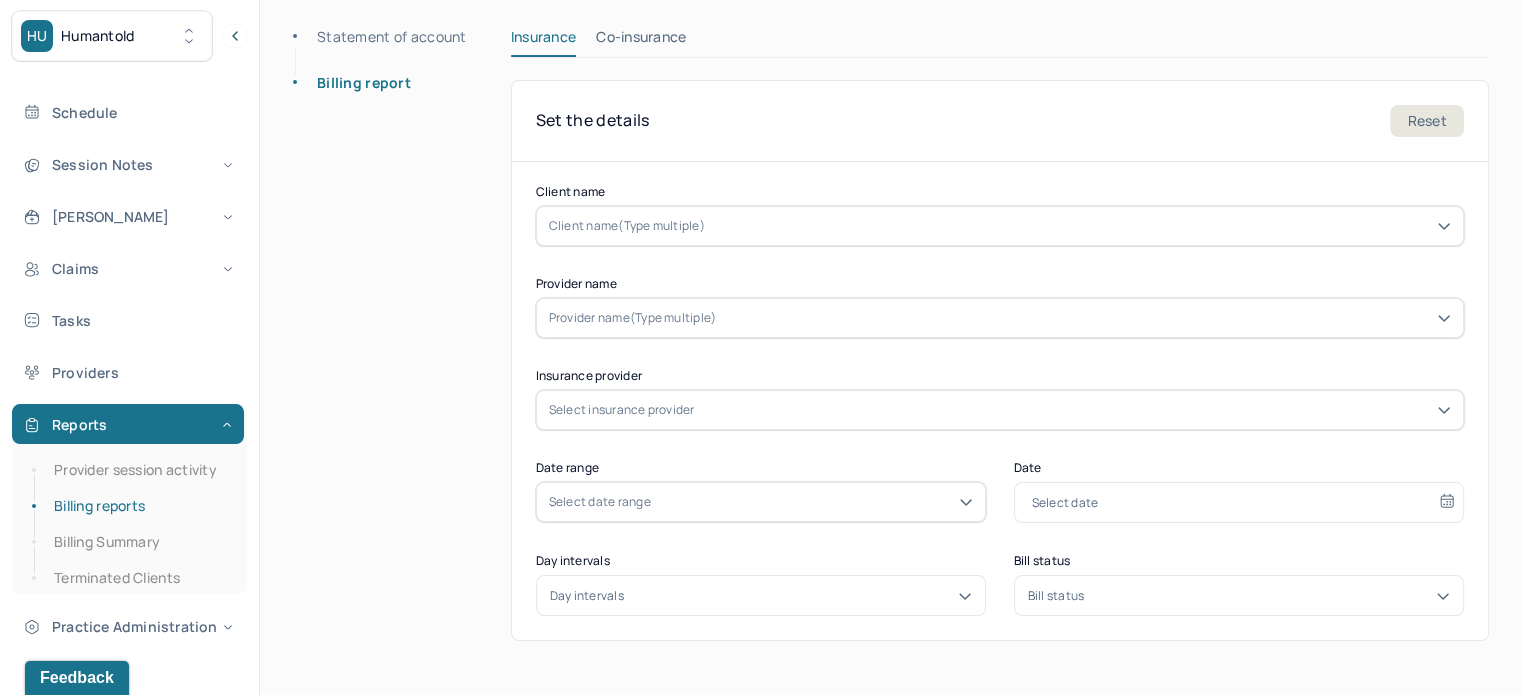 click on "Client name Client name(Type multiple) Provider name Provider name(Type multiple) Insurance provider Select insurance provider Date range Select date range Date   Select date   Day intervals   Day intervals   Bill status   Bill status" at bounding box center [1000, 401] 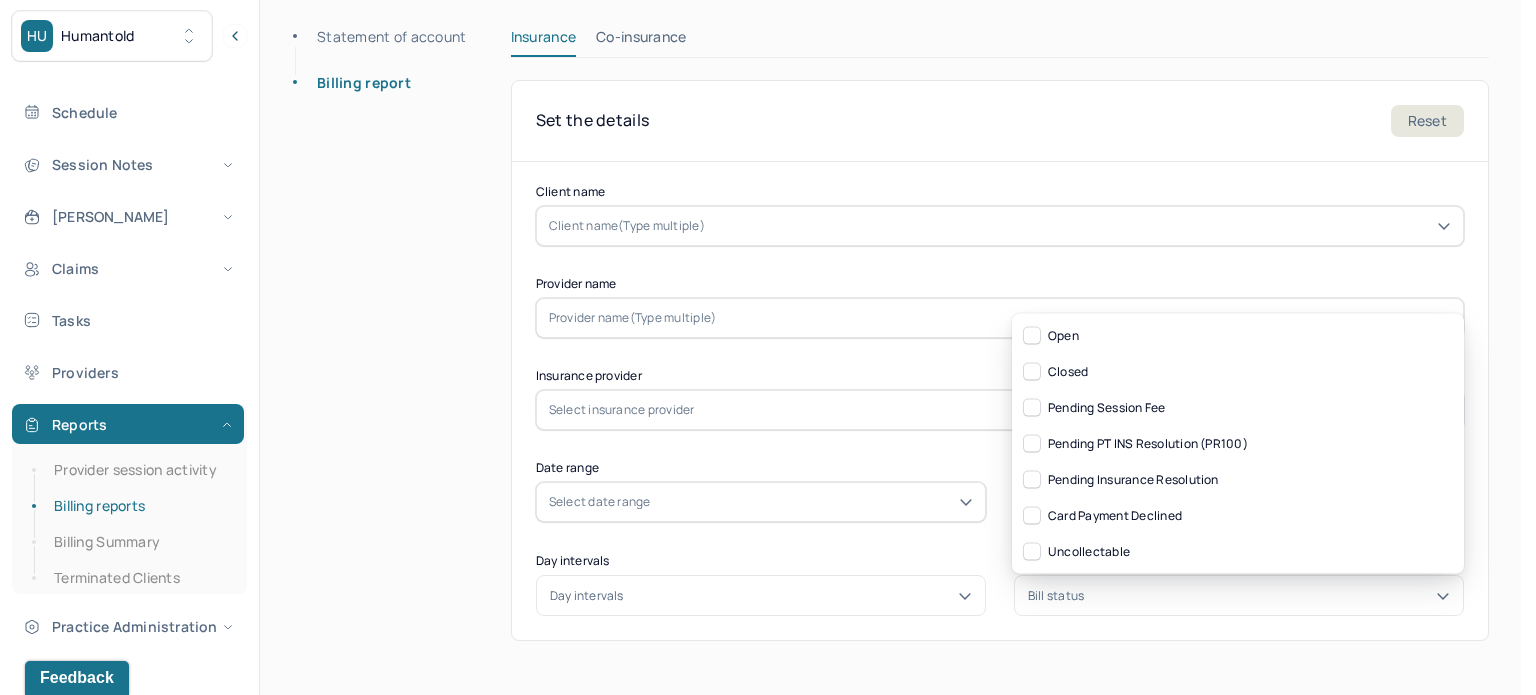 click on "Bill status" at bounding box center [1239, 596] 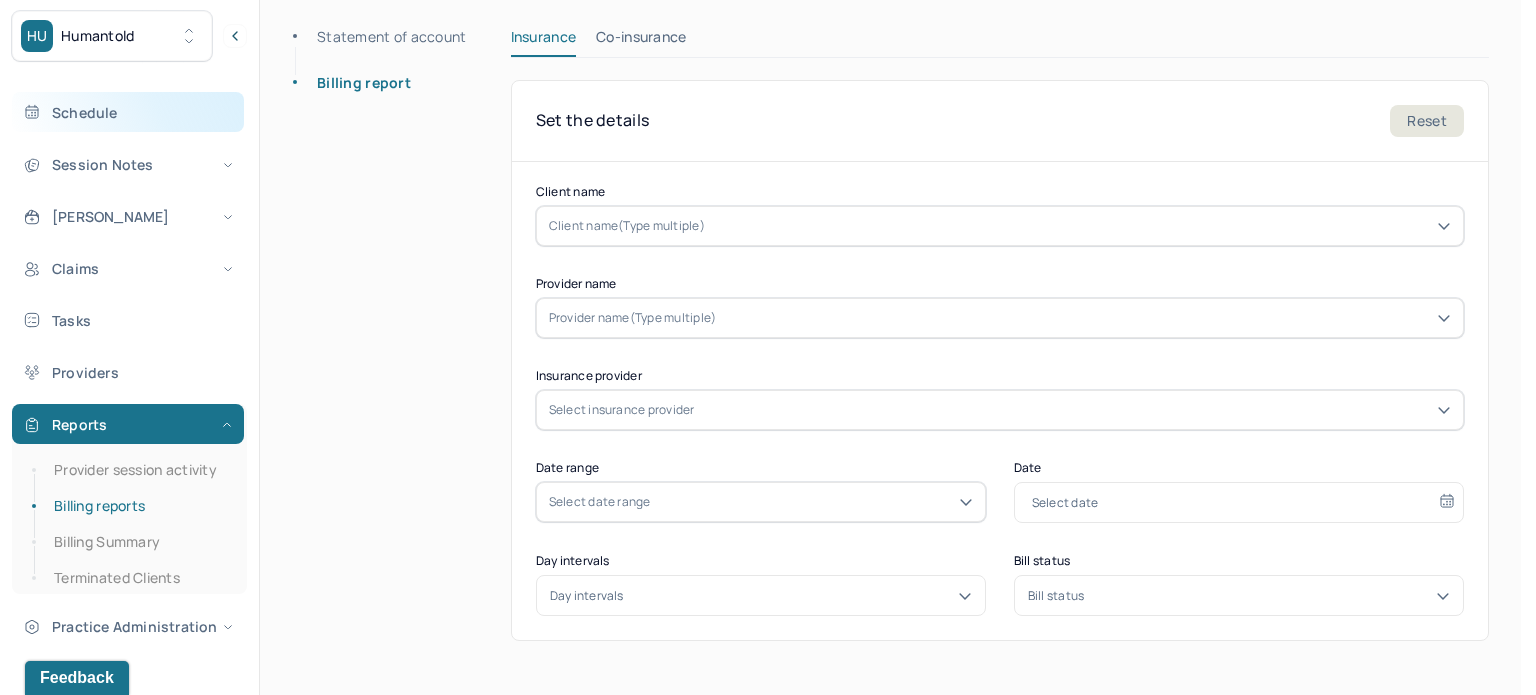 click on "Schedule" at bounding box center [128, 112] 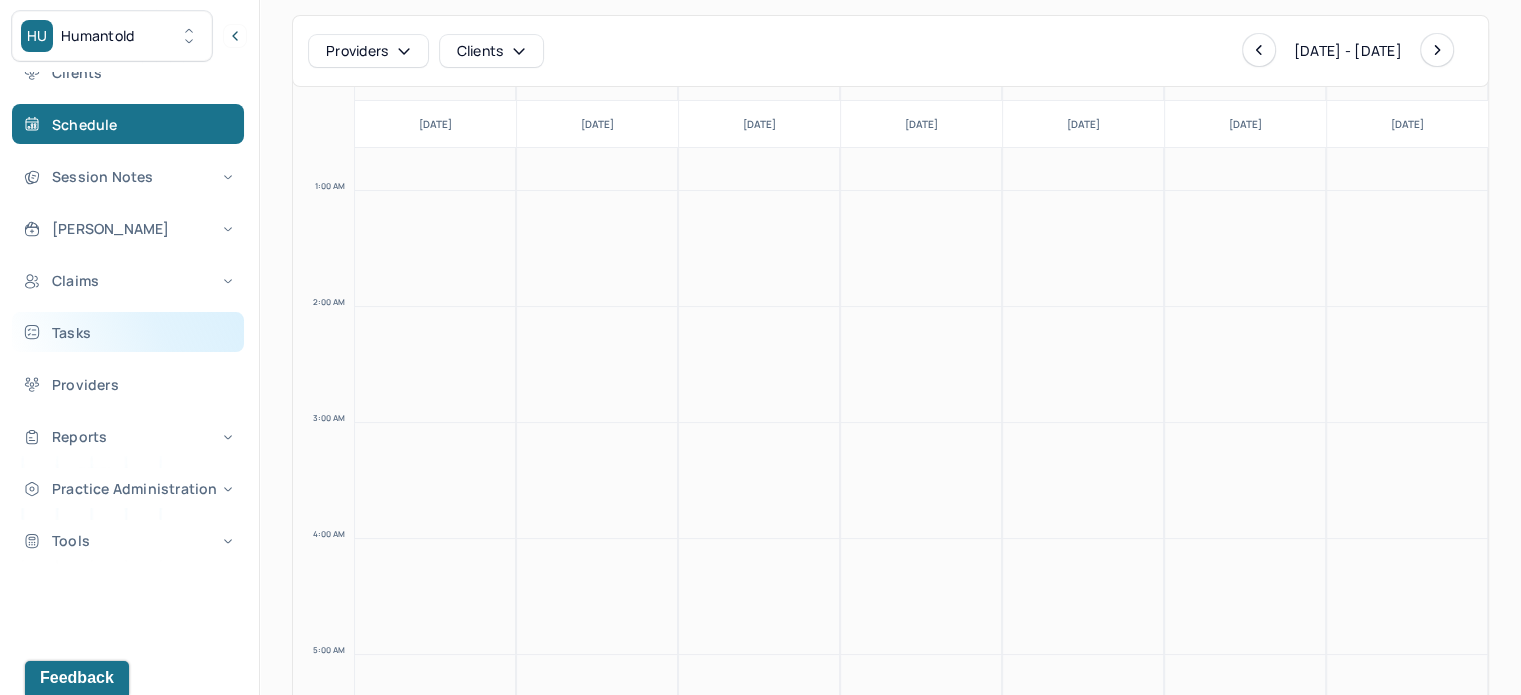 scroll, scrollTop: 0, scrollLeft: 0, axis: both 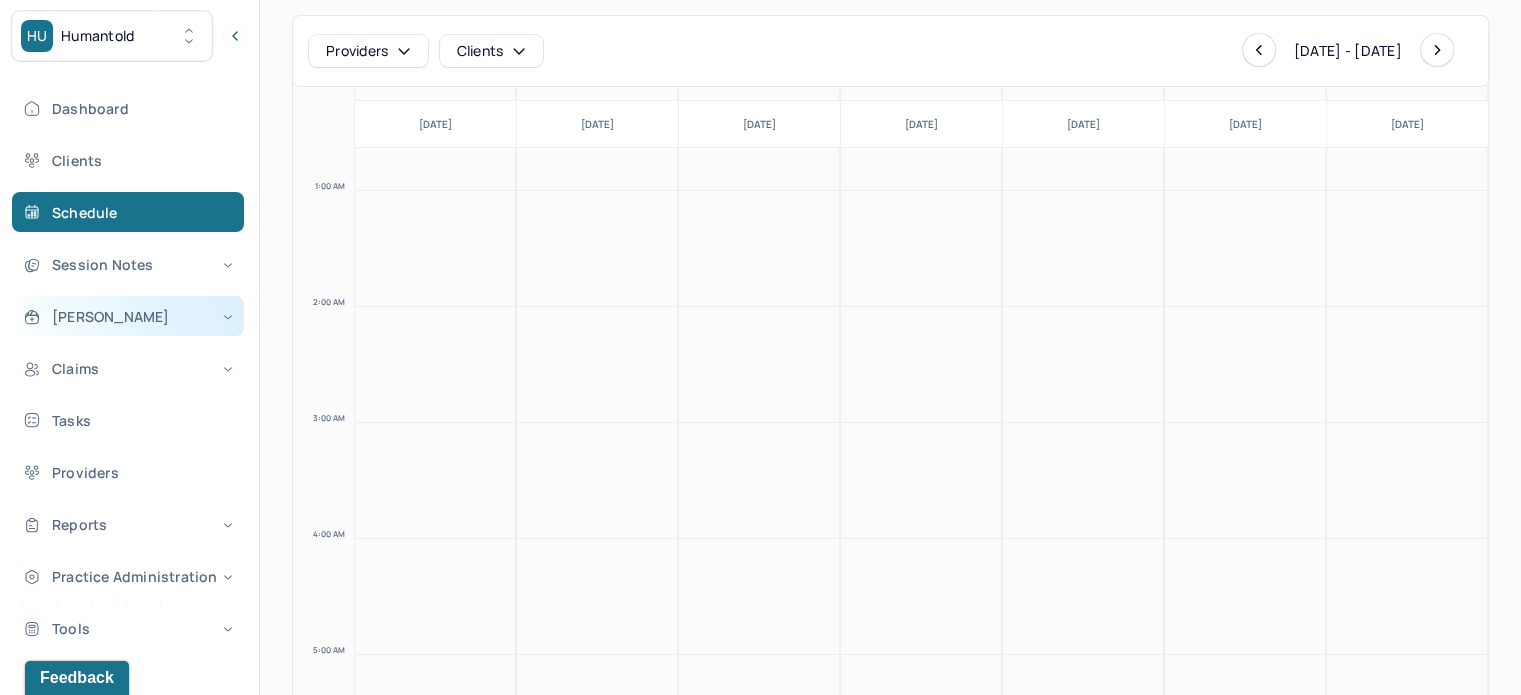 click on "[PERSON_NAME]" at bounding box center (128, 316) 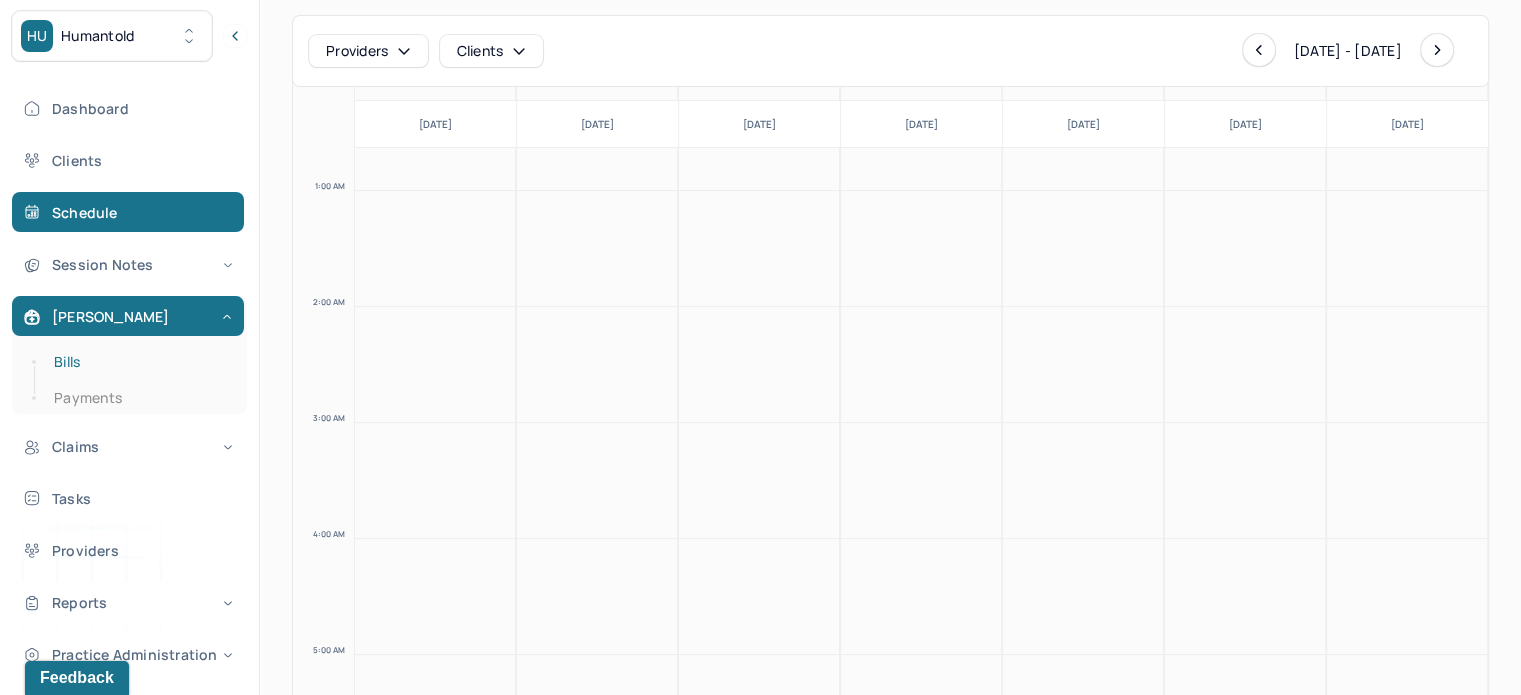 click on "Bills" at bounding box center [139, 362] 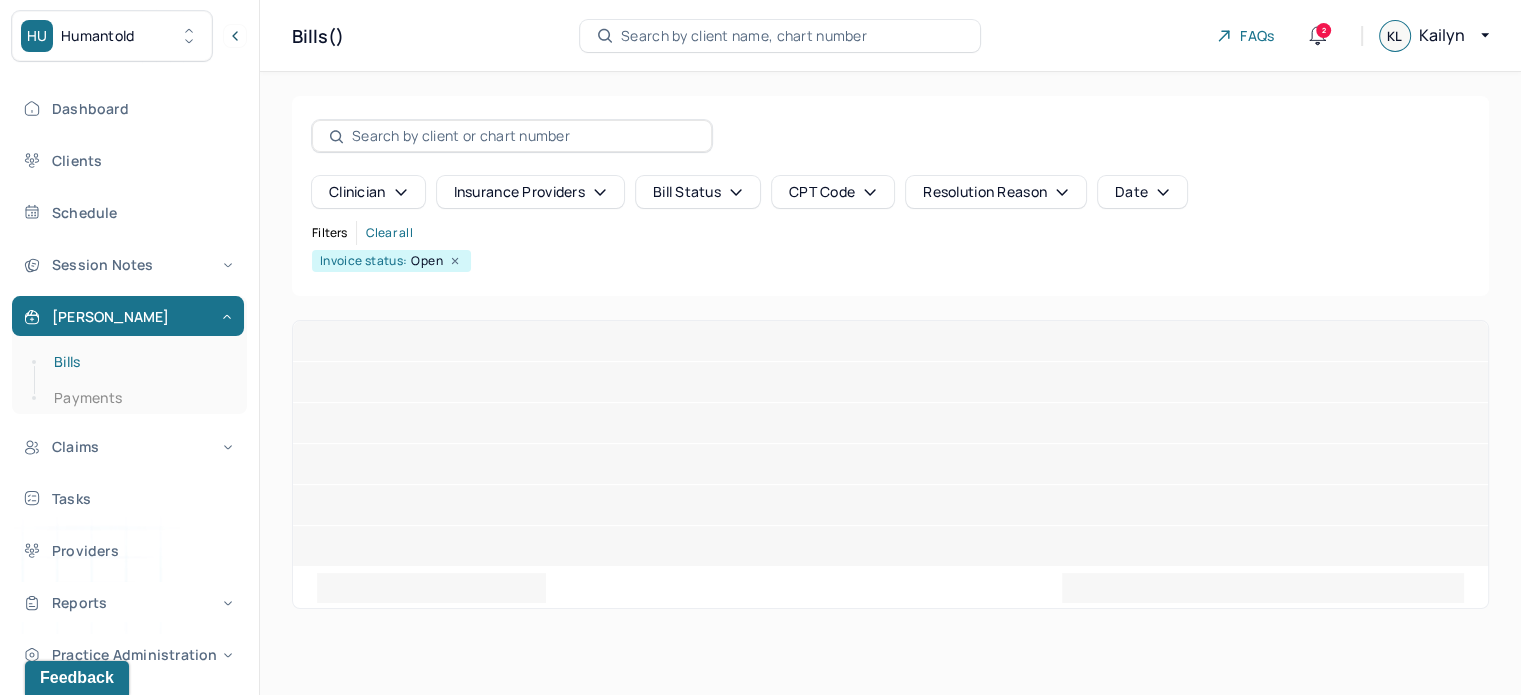 scroll, scrollTop: 0, scrollLeft: 0, axis: both 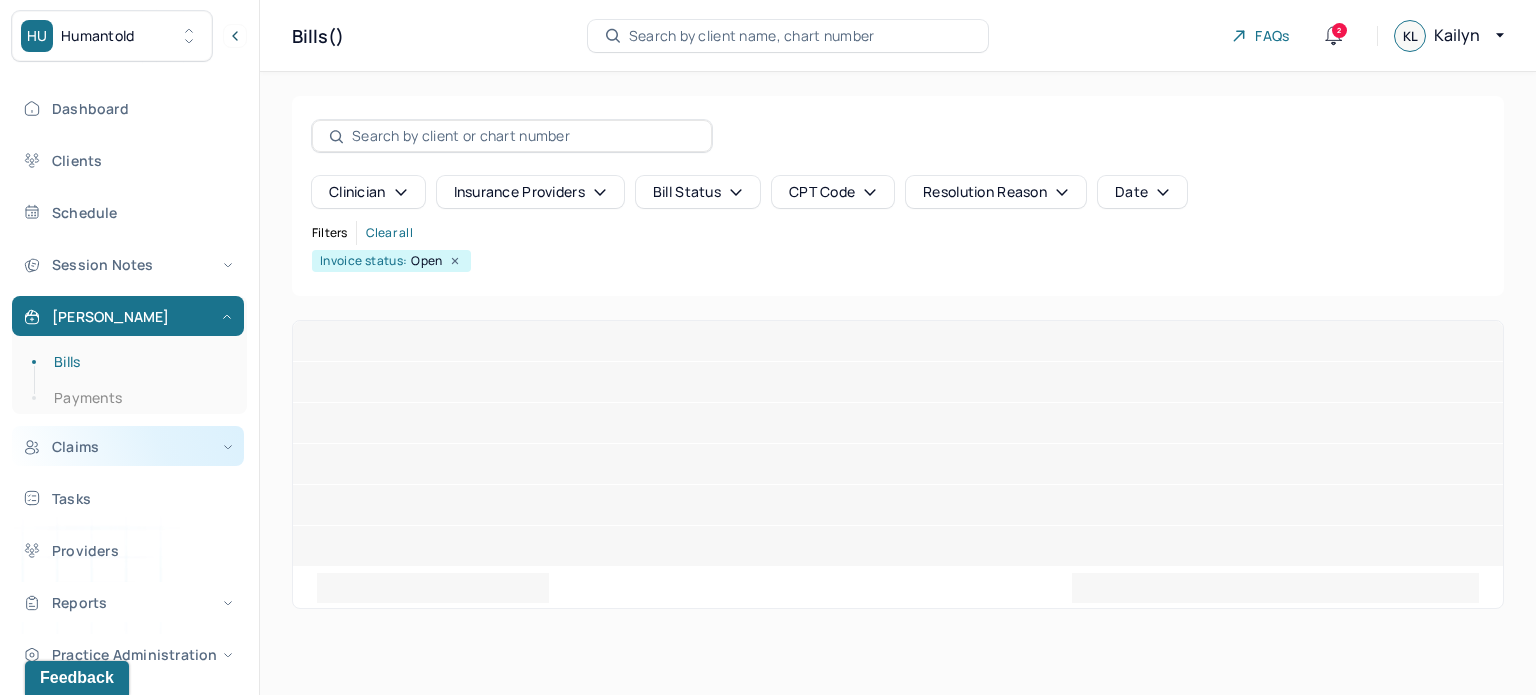 click on "Claims" at bounding box center [128, 446] 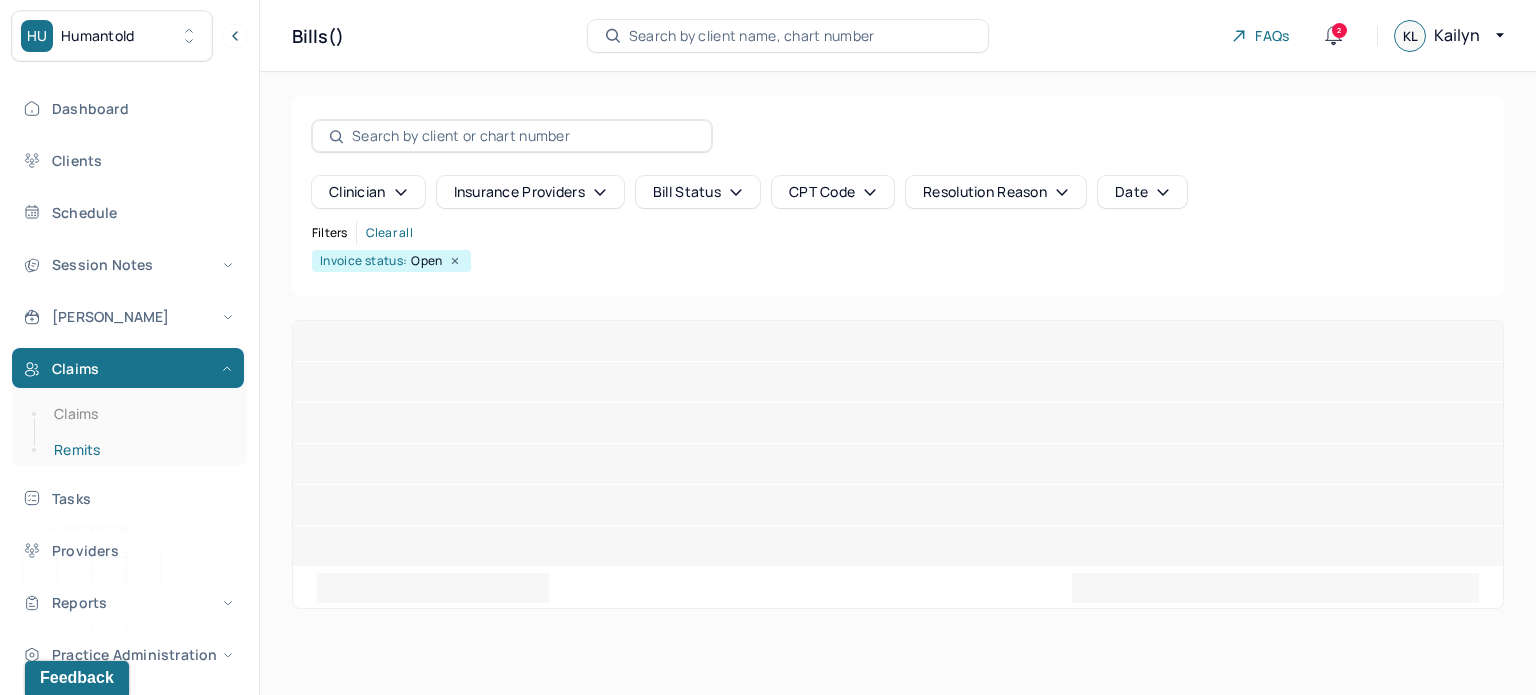 click on "Remits" at bounding box center [139, 450] 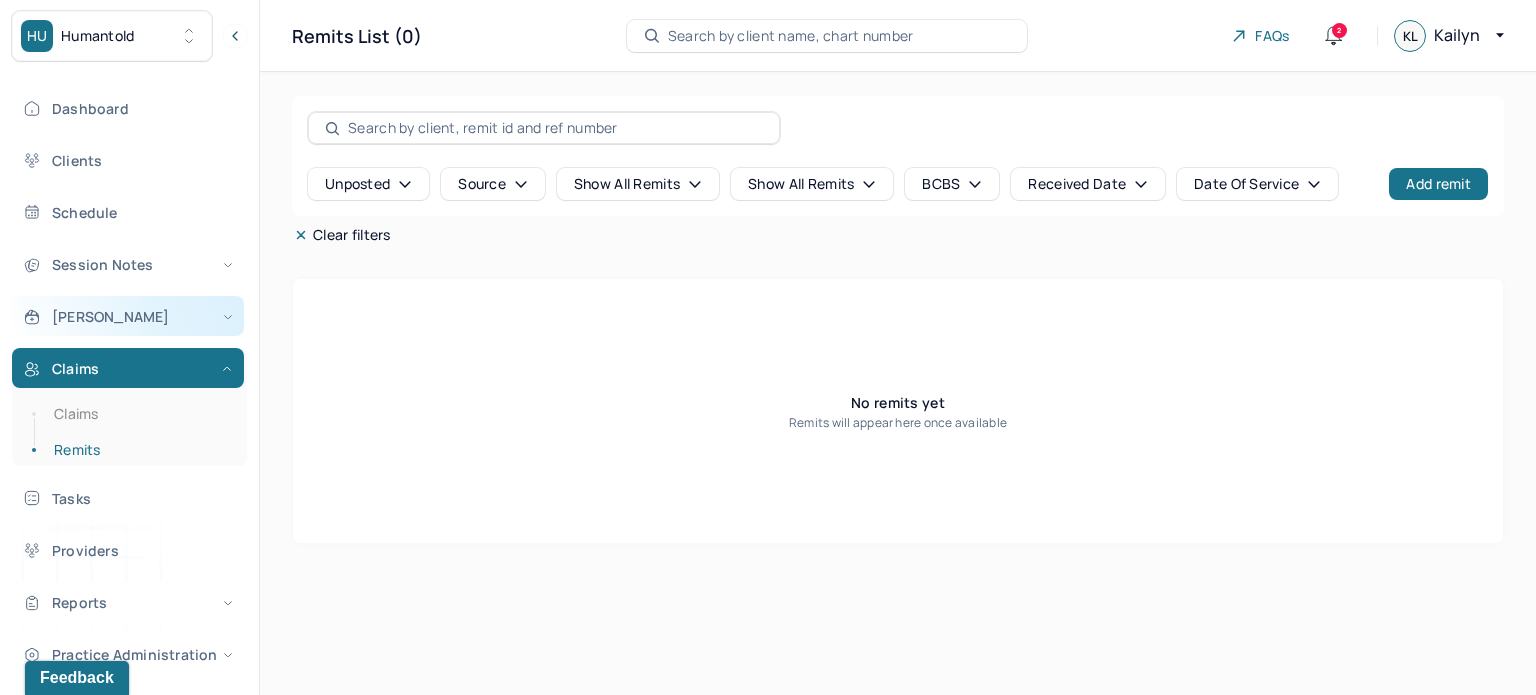 click on "[PERSON_NAME]" at bounding box center [128, 316] 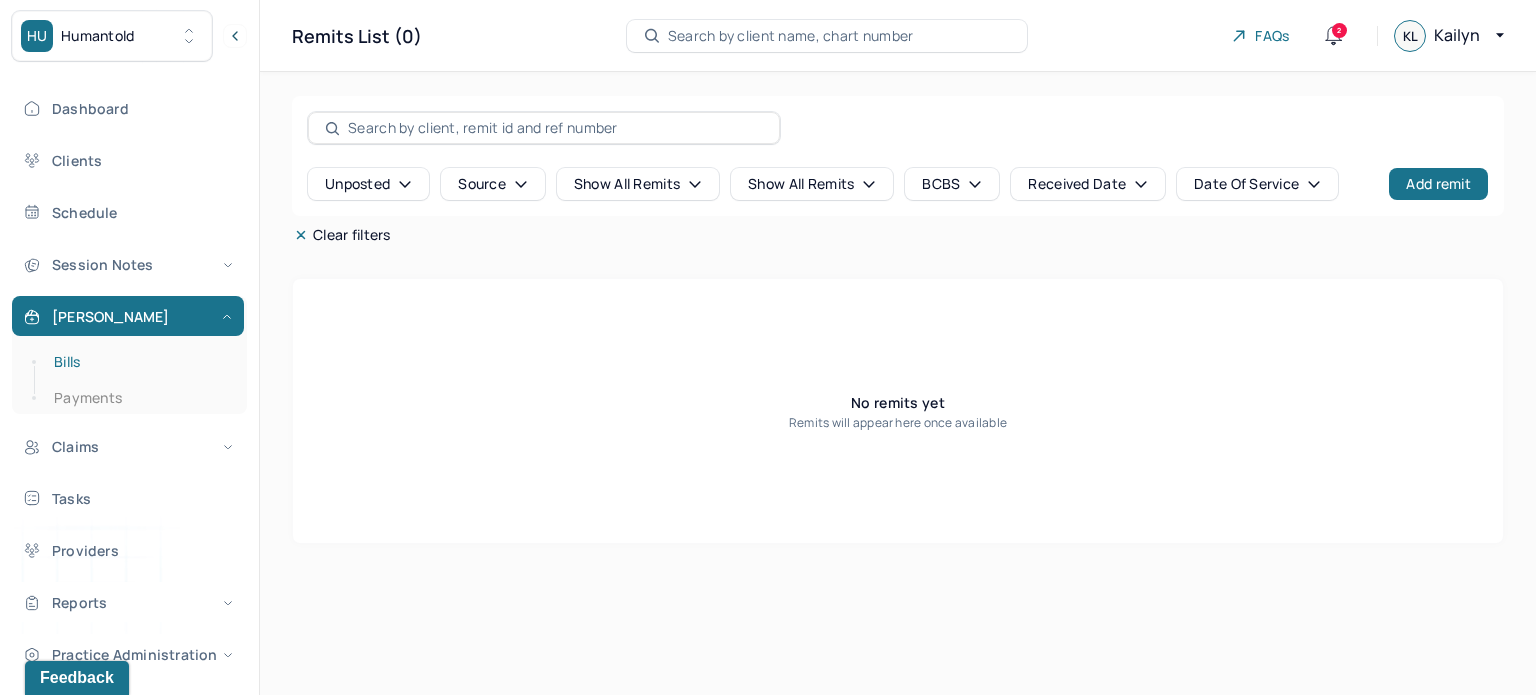 click on "Bills" at bounding box center (139, 362) 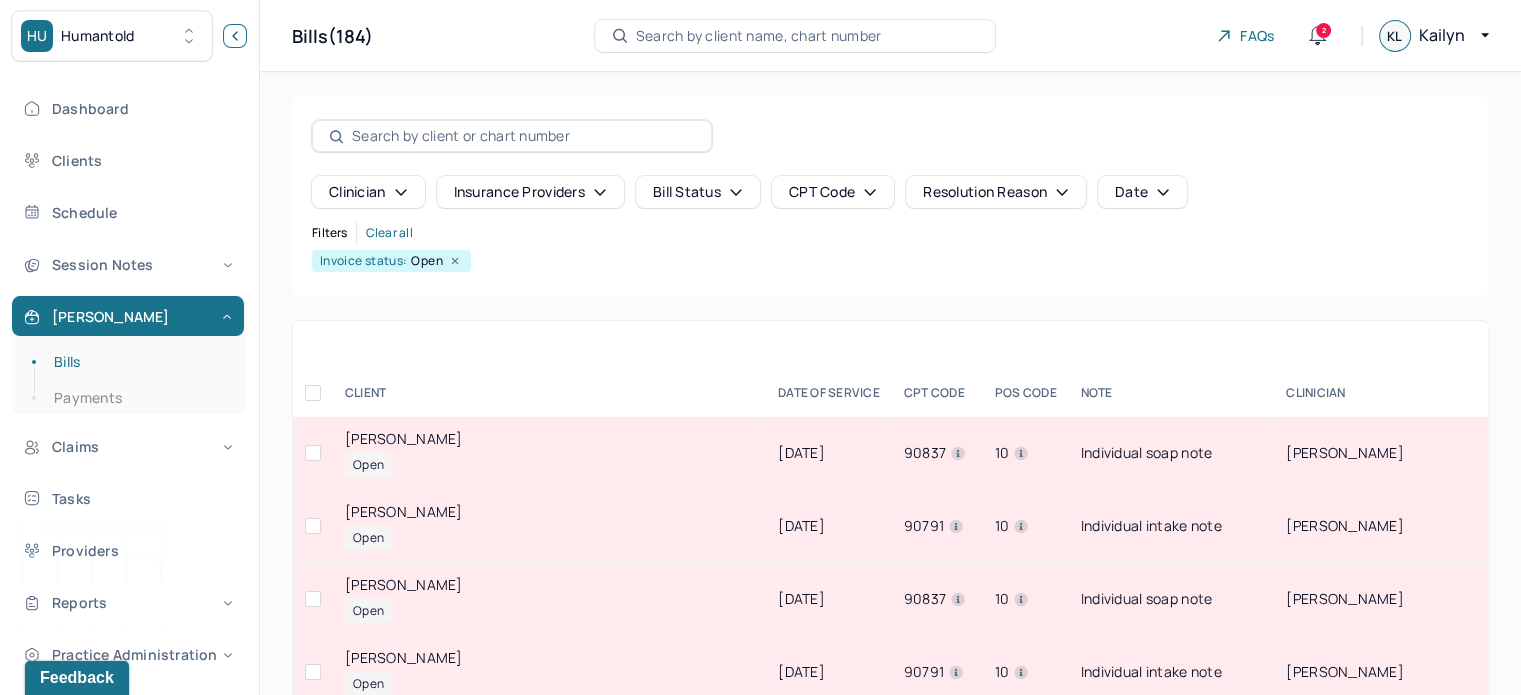 click at bounding box center [235, 36] 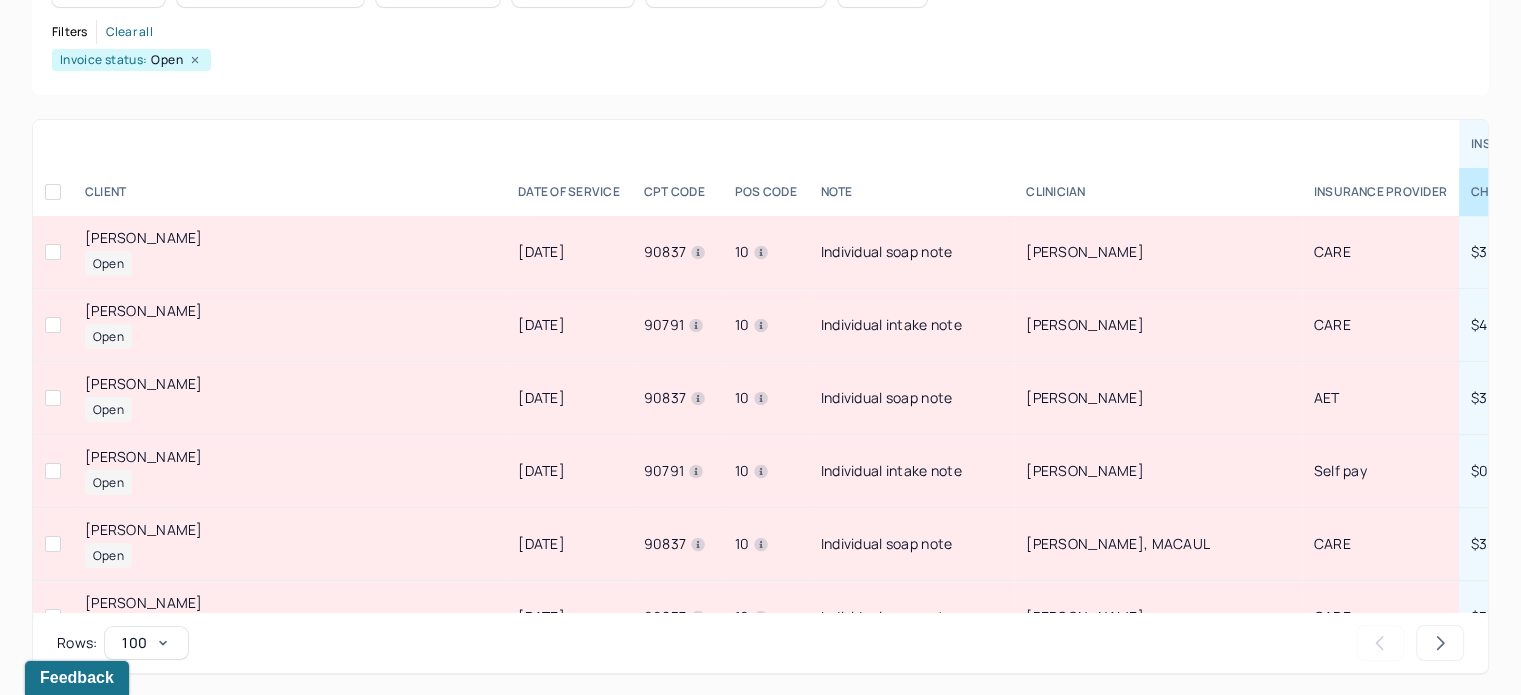 scroll, scrollTop: 204, scrollLeft: 0, axis: vertical 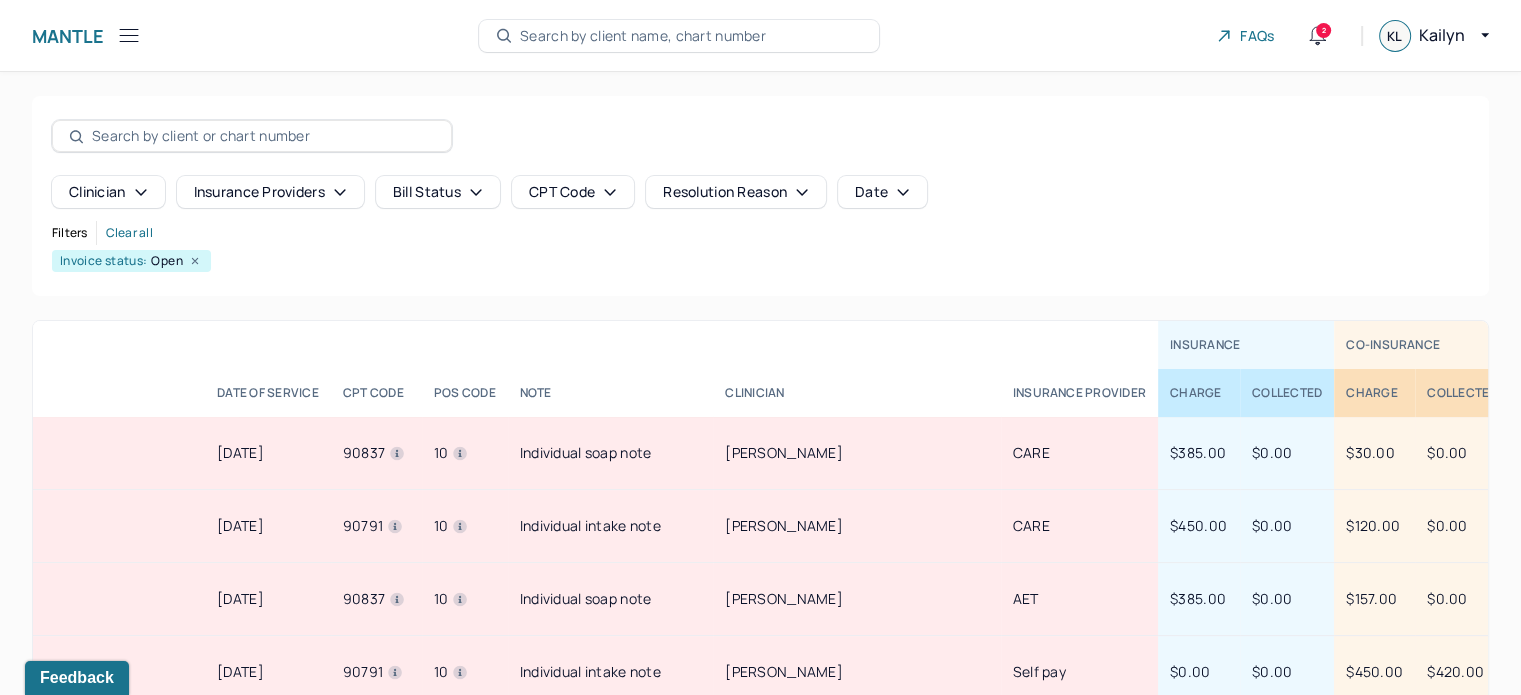 click 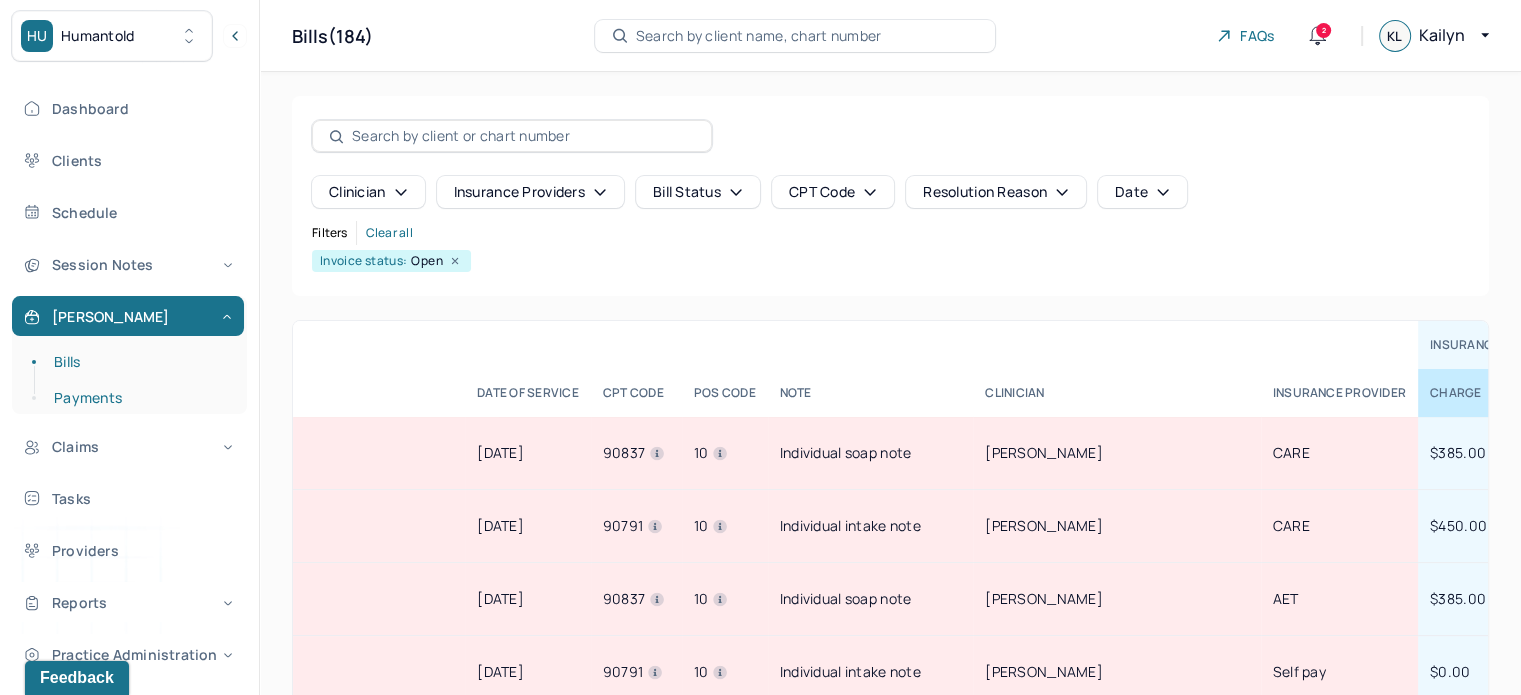 click on "Payments" at bounding box center [139, 398] 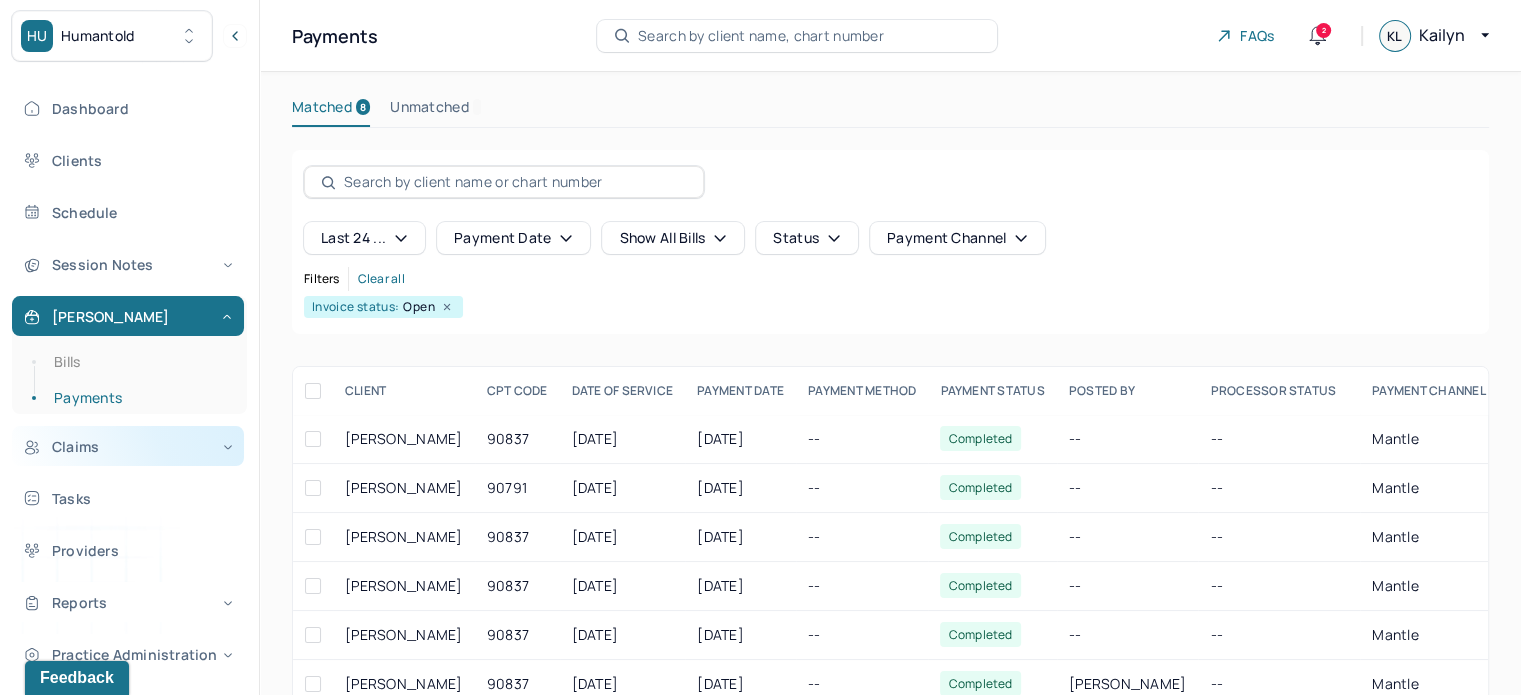 click on "Claims" at bounding box center [128, 446] 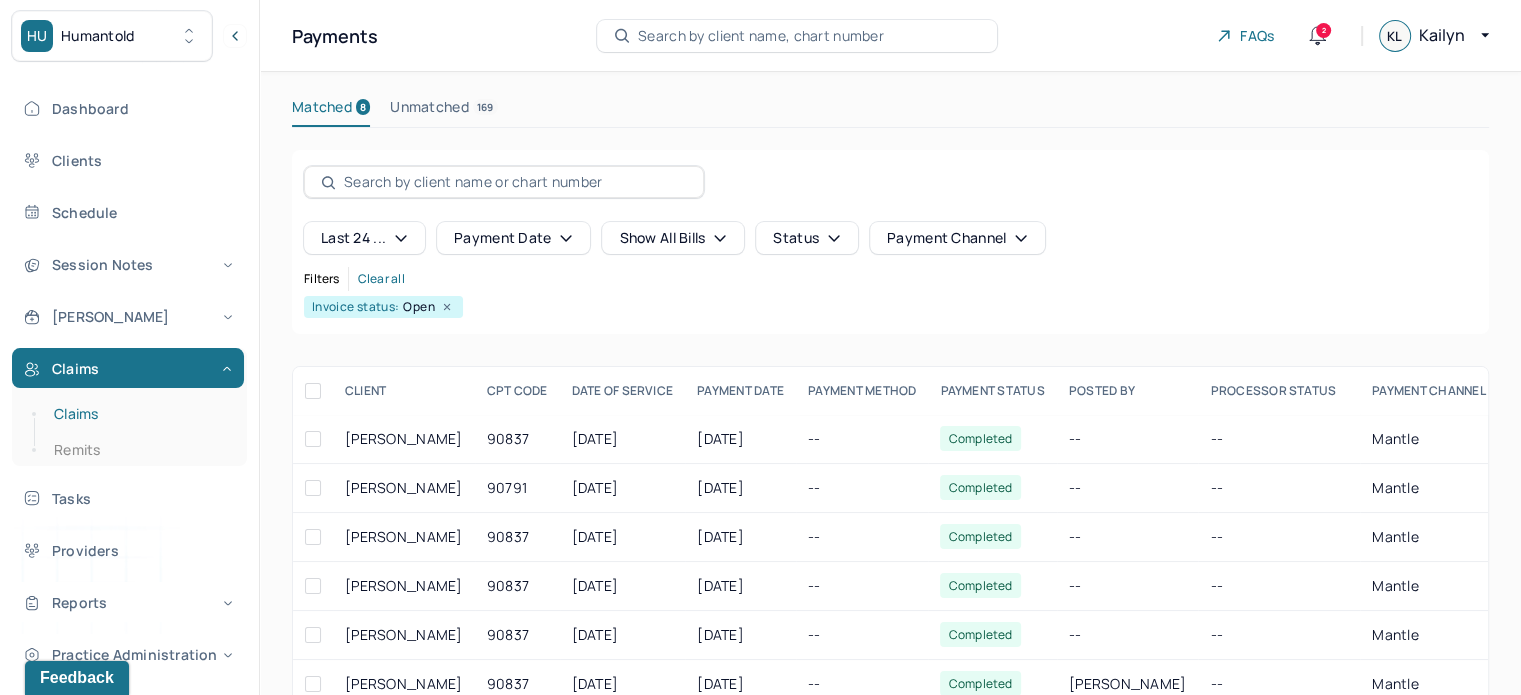 click on "Claims" at bounding box center (139, 414) 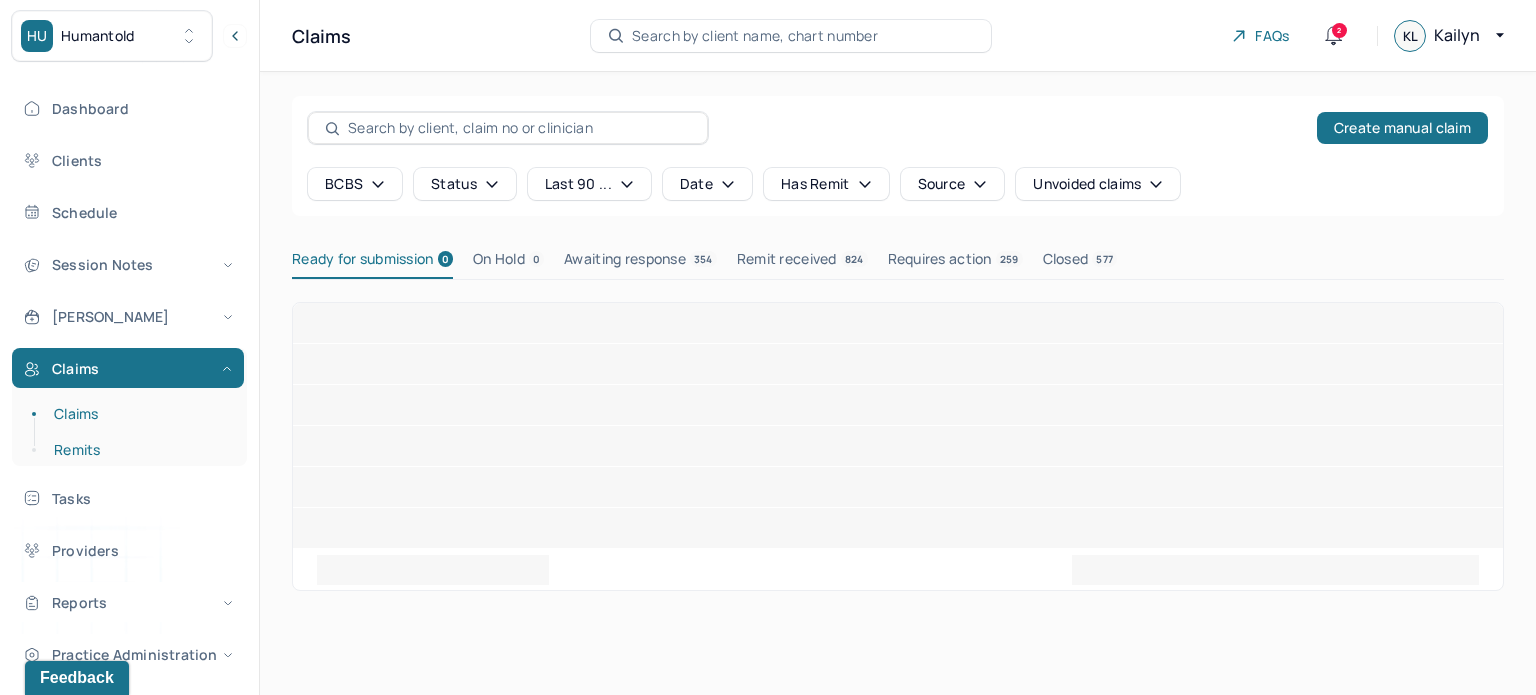 click on "Remits" at bounding box center [139, 450] 